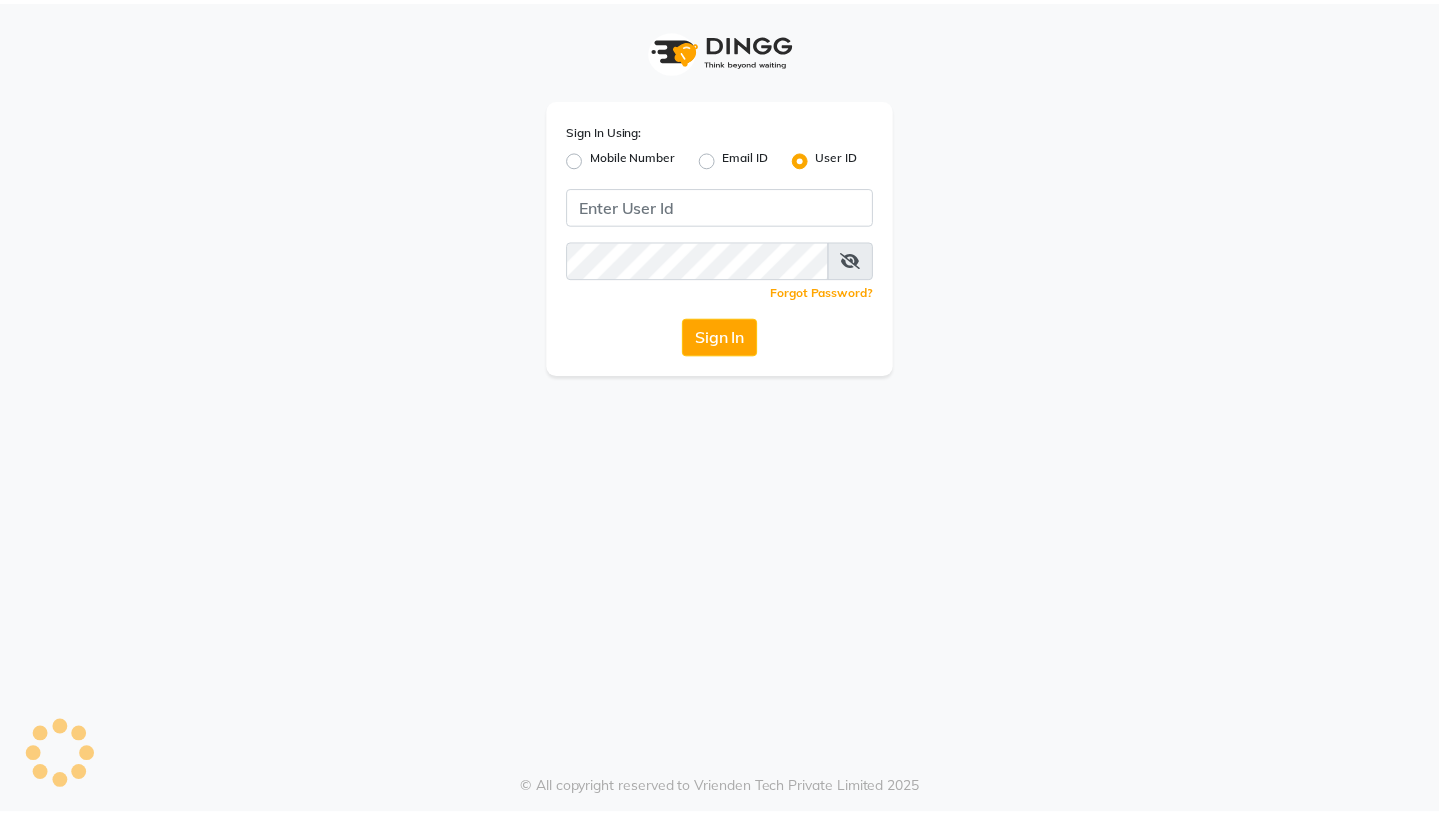 scroll, scrollTop: 0, scrollLeft: 0, axis: both 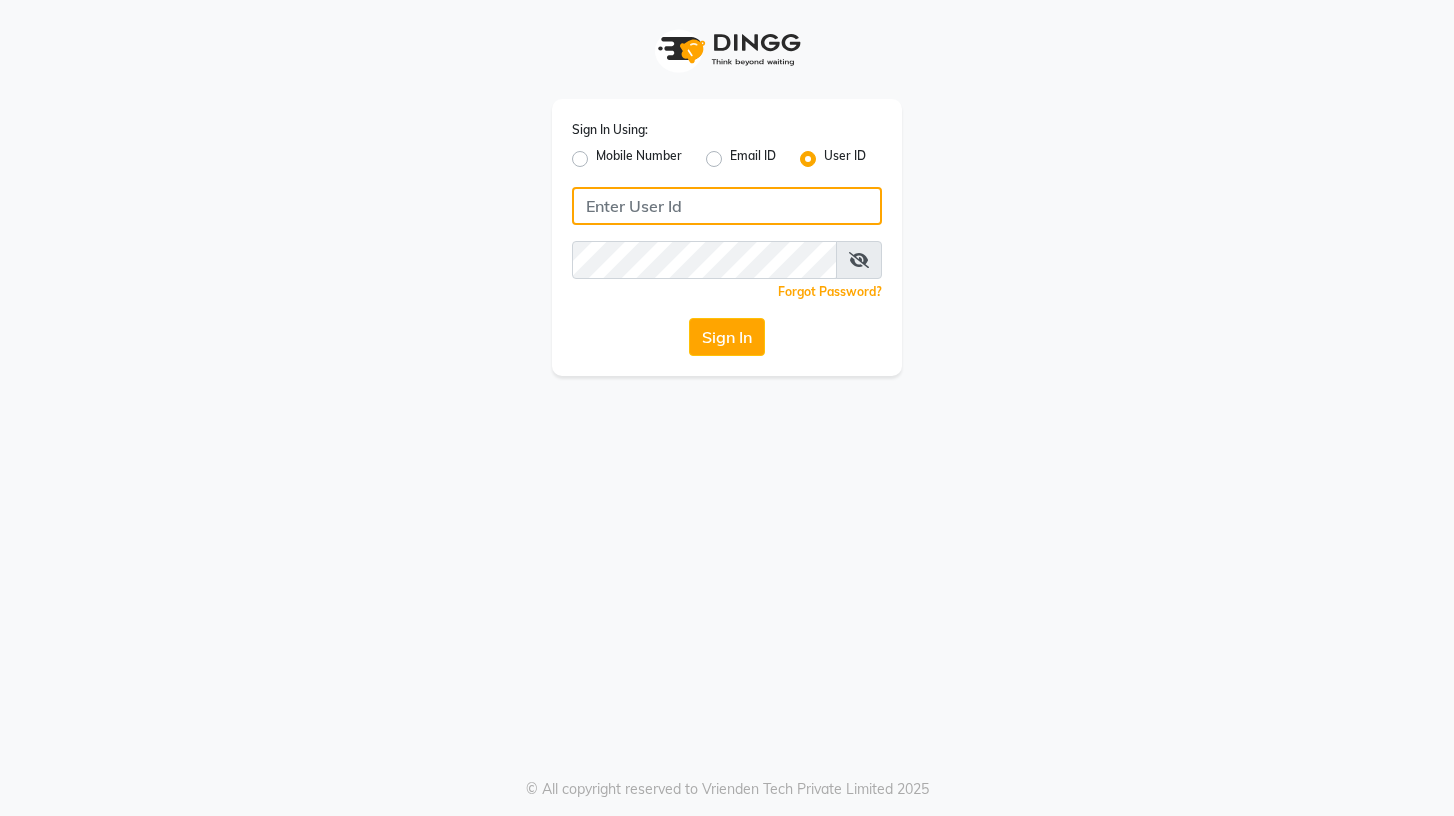 click 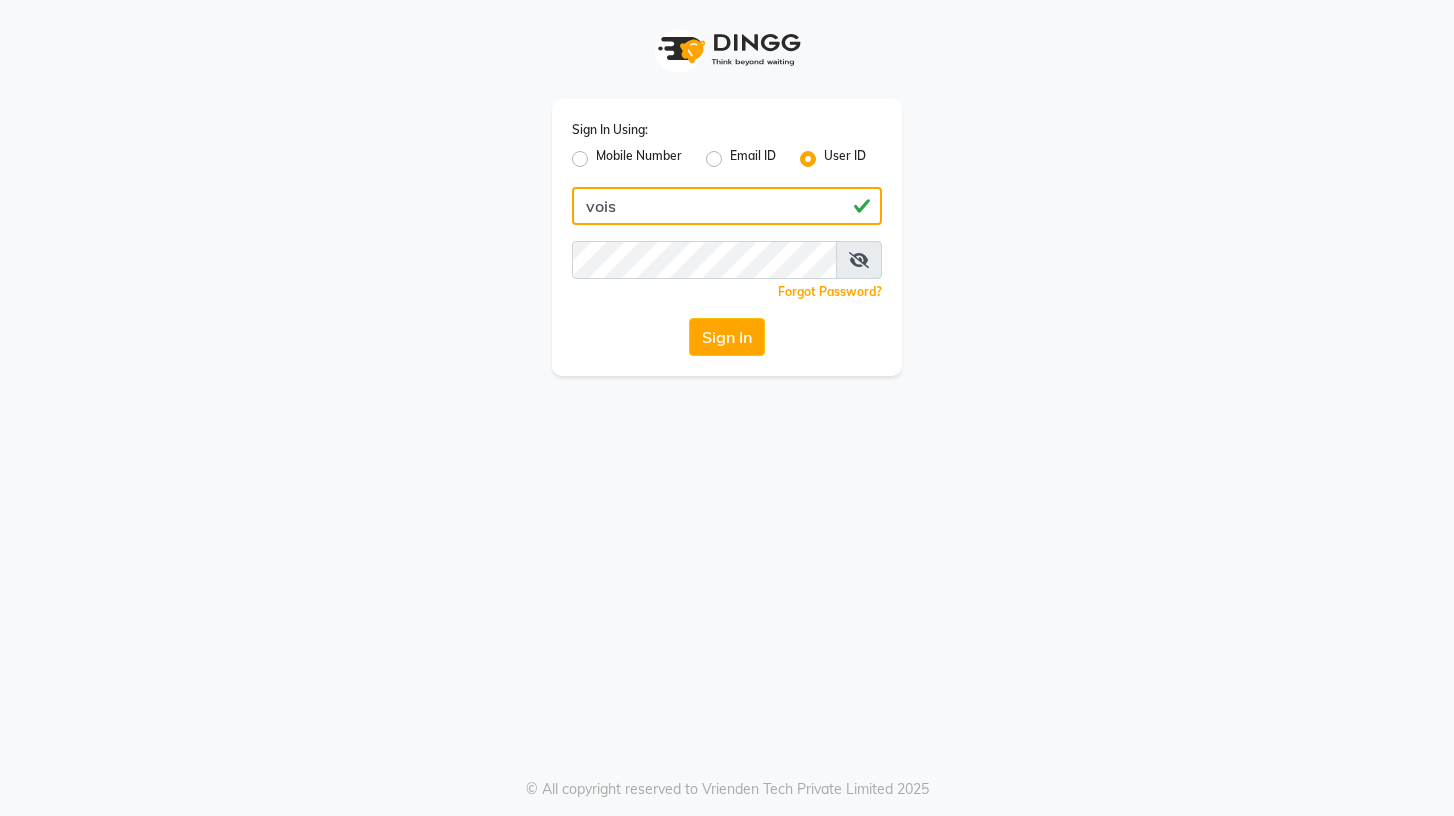 type on "vois" 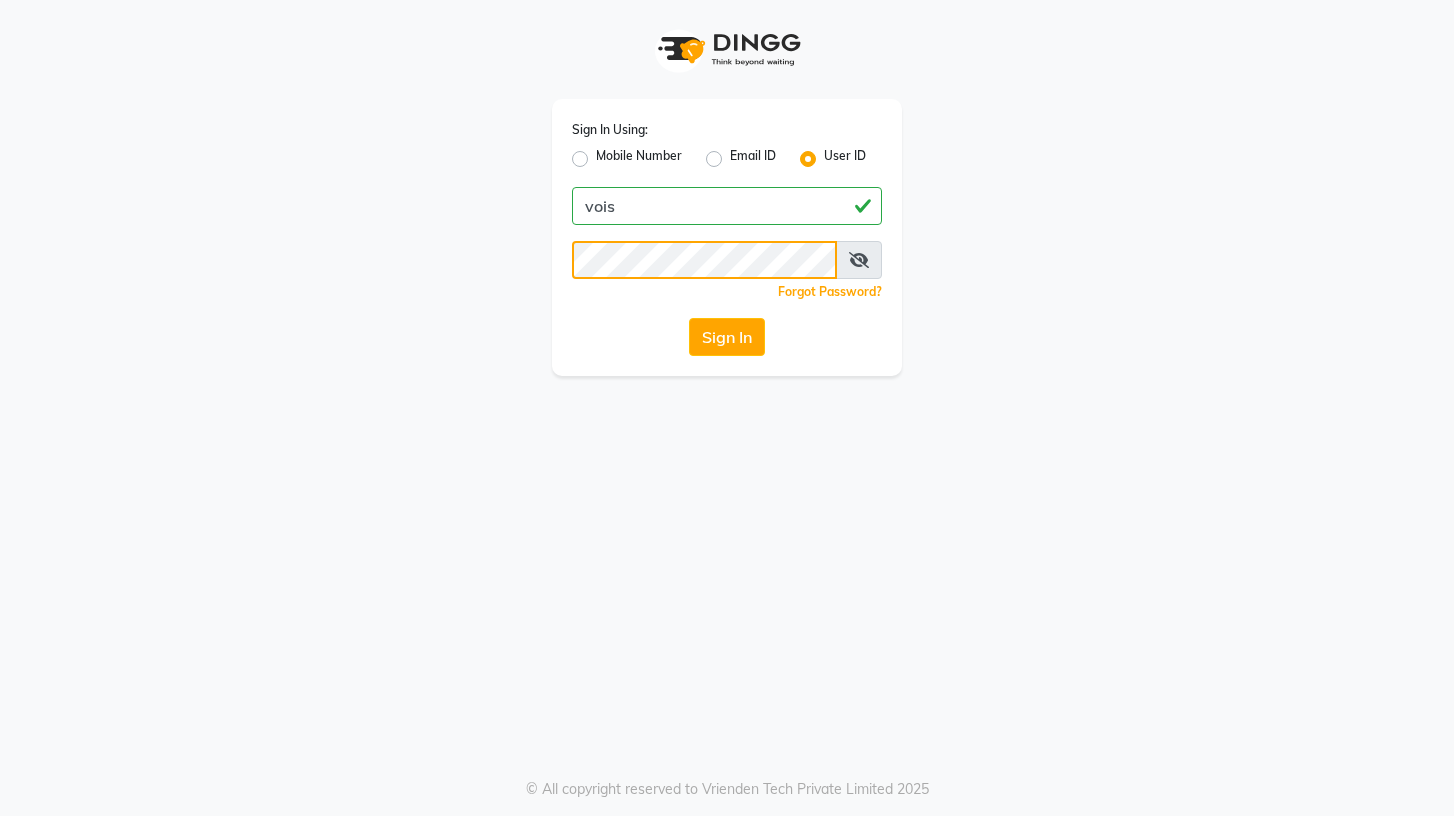 click on "Sign In" 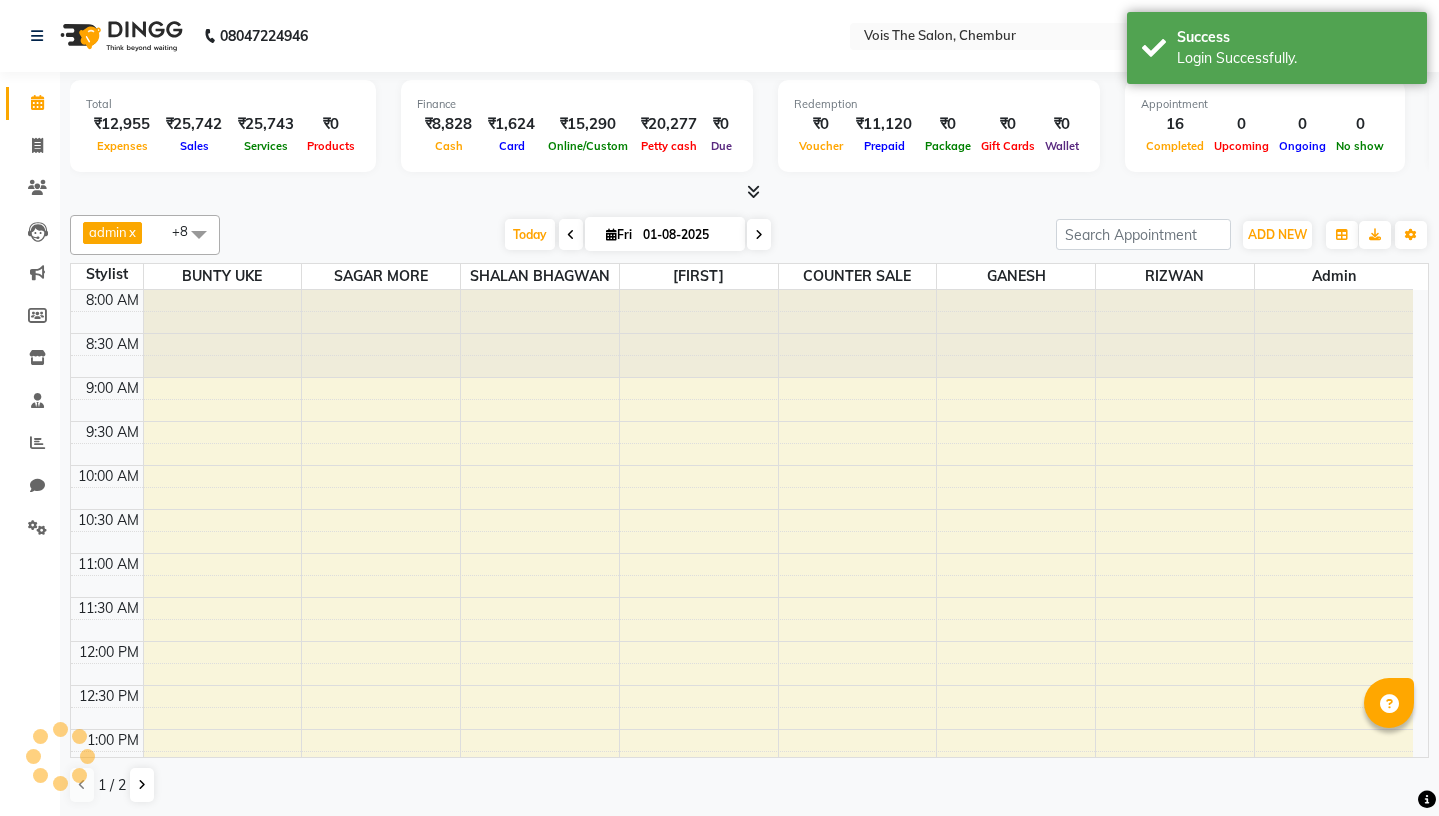 scroll, scrollTop: 0, scrollLeft: 0, axis: both 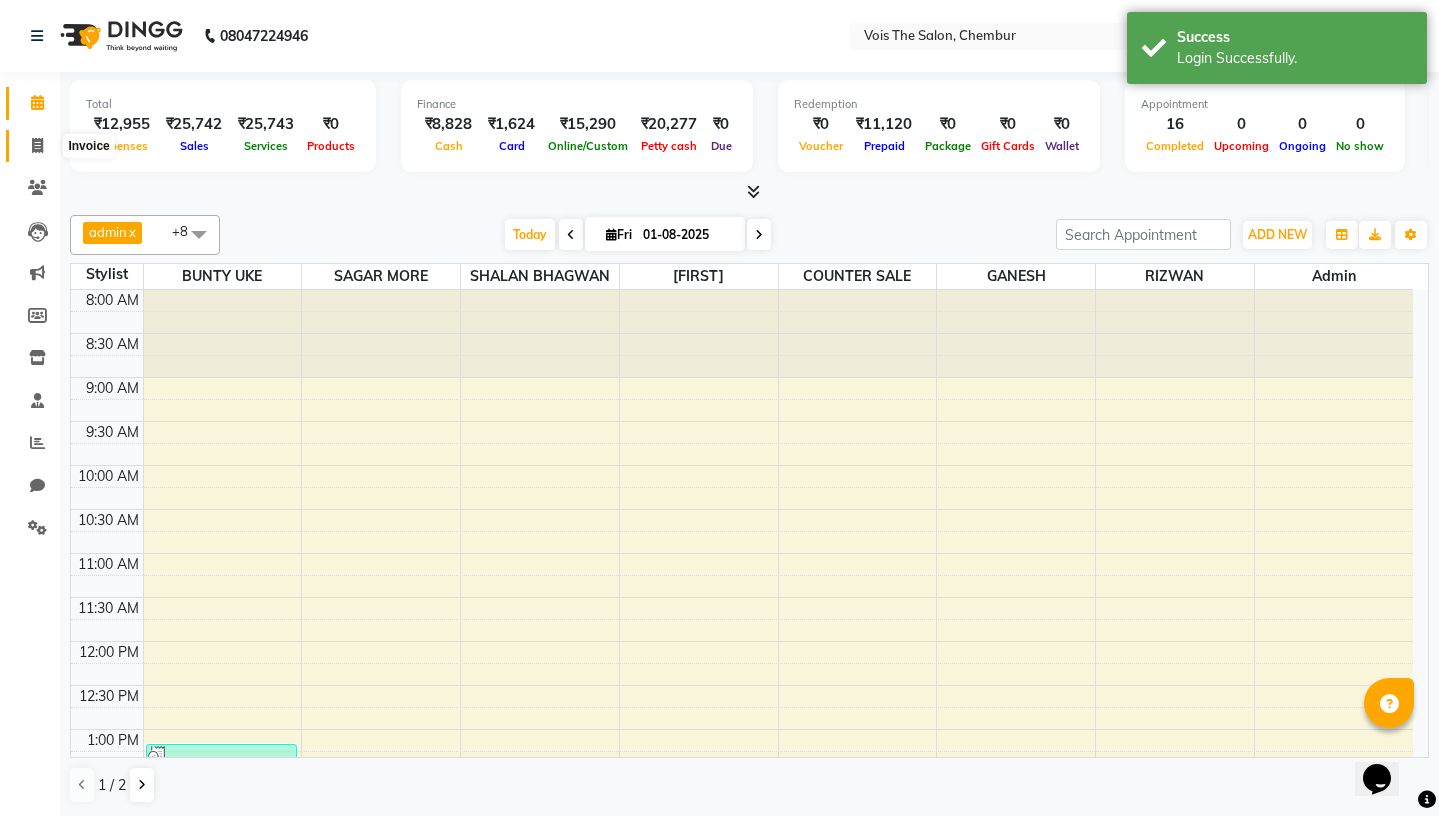 click 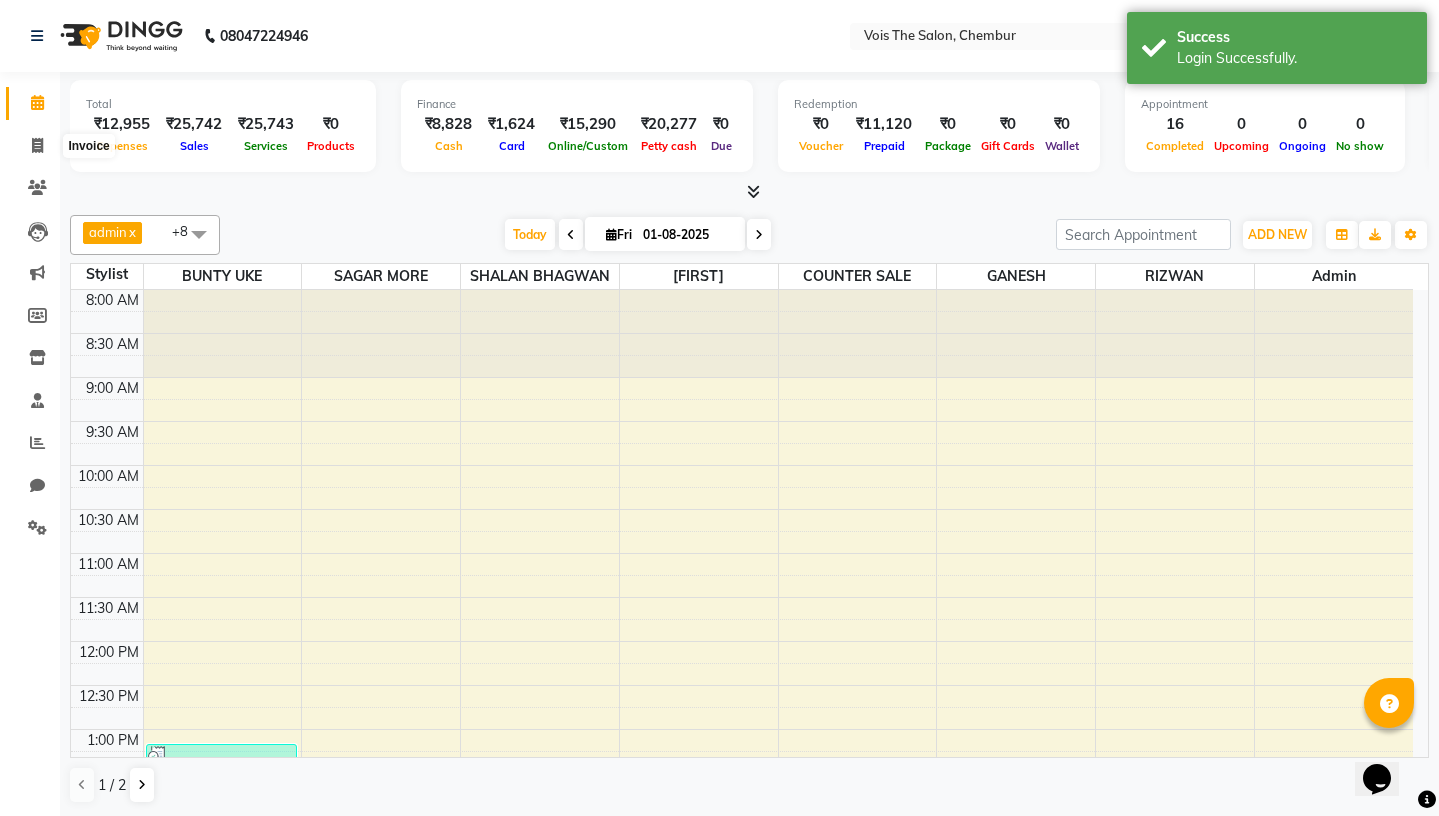 select on "8261" 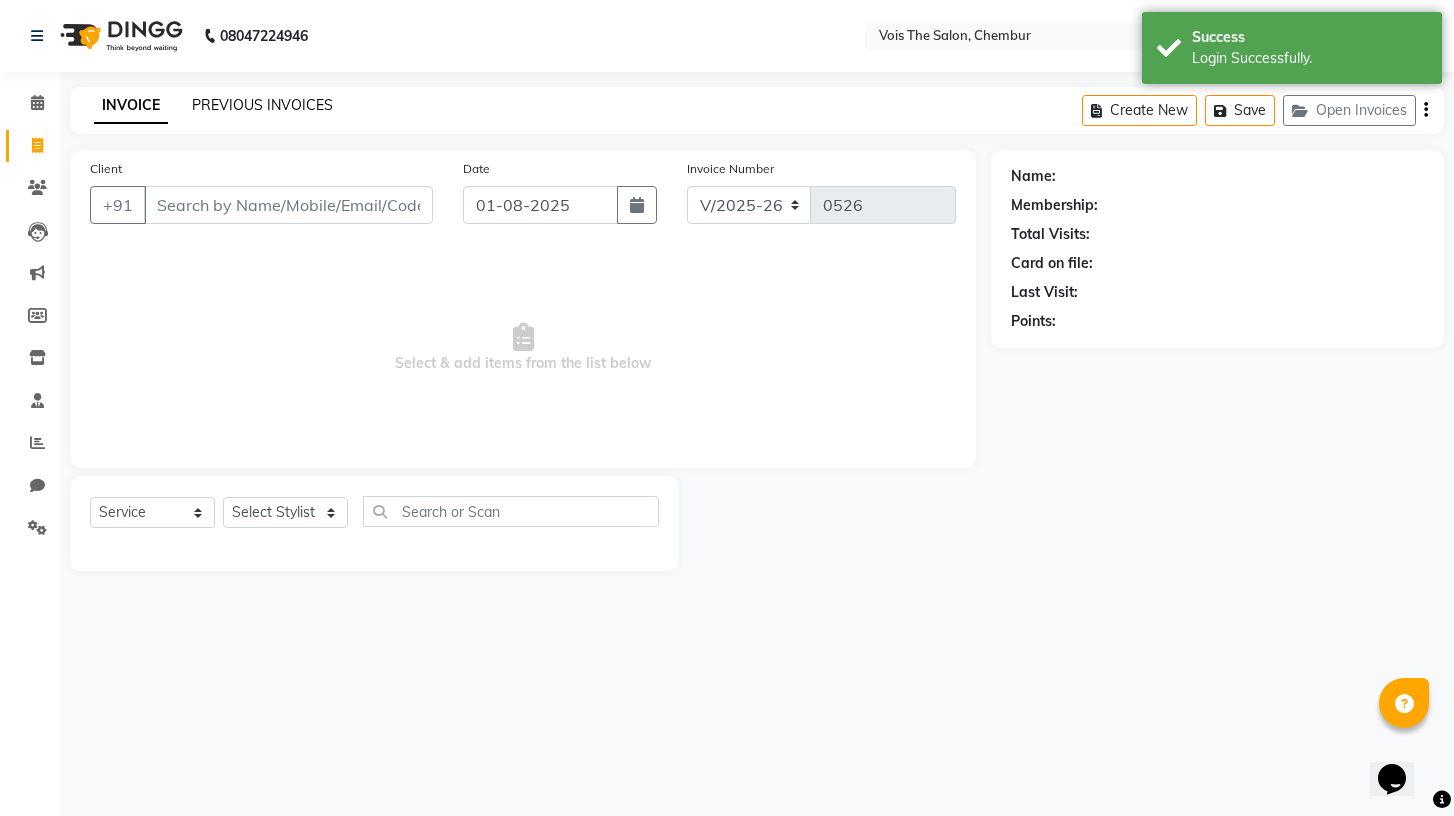 click on "PREVIOUS INVOICES" 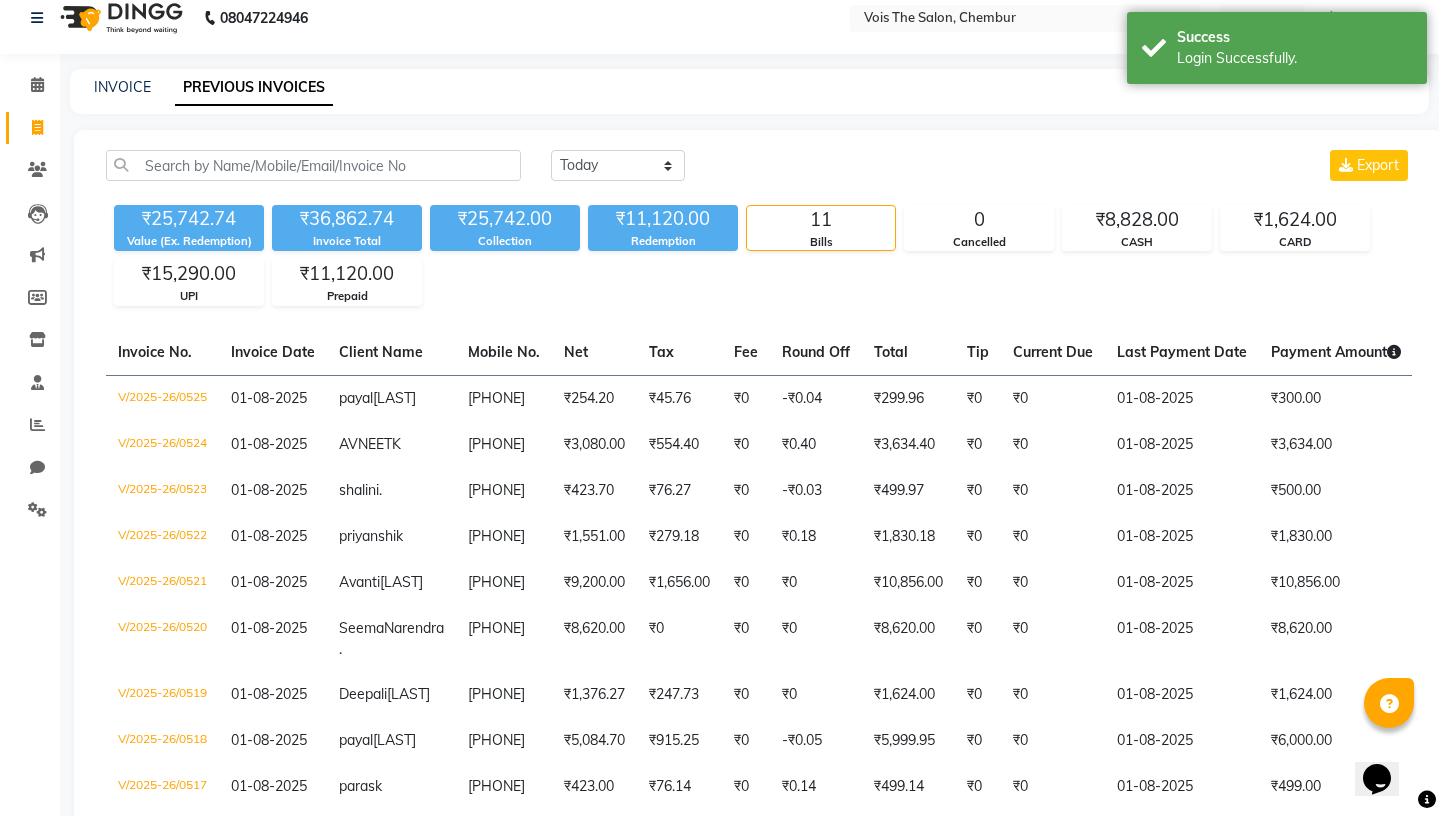scroll, scrollTop: 19, scrollLeft: 0, axis: vertical 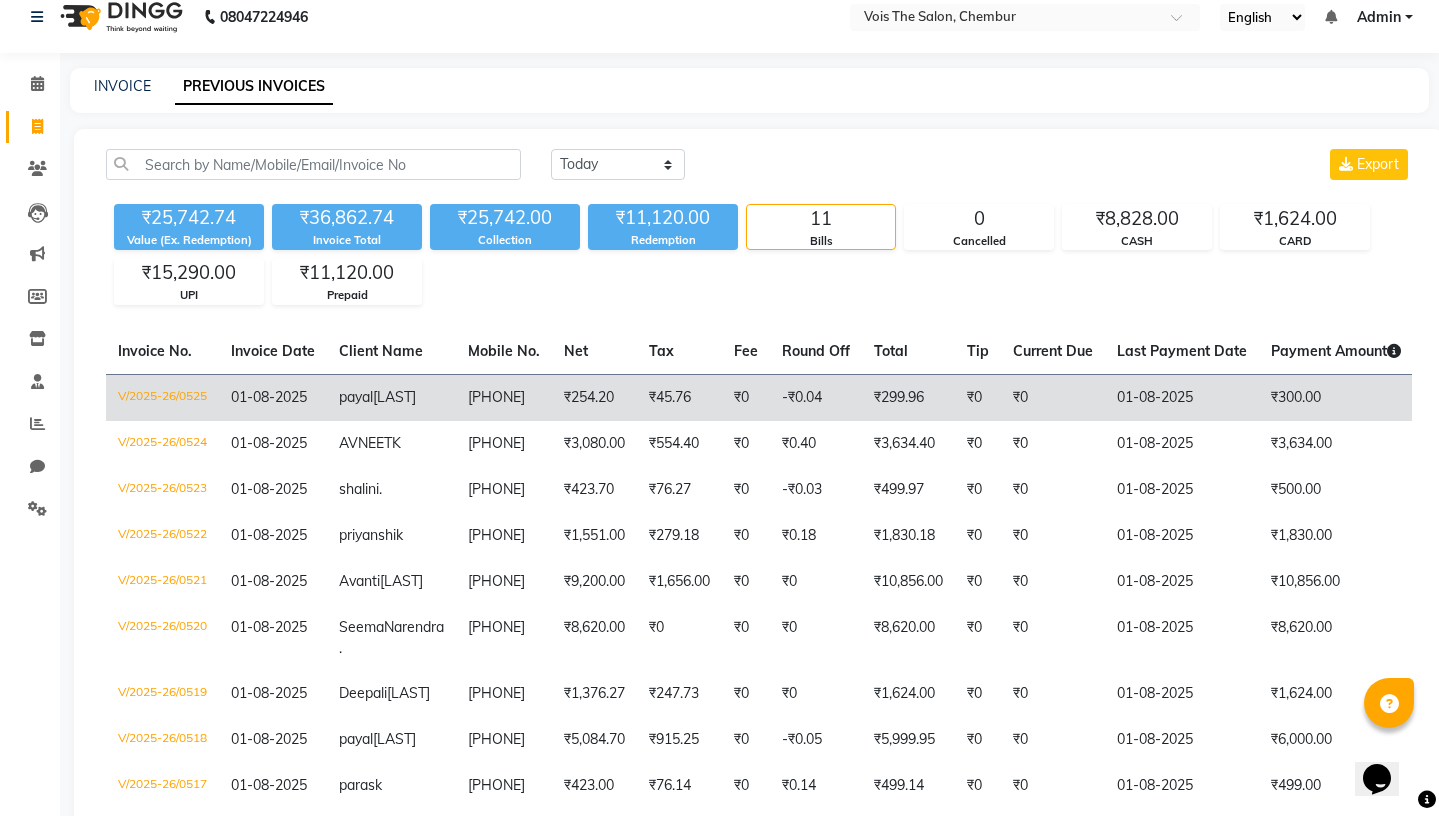 click on "V/2025-26/0525" 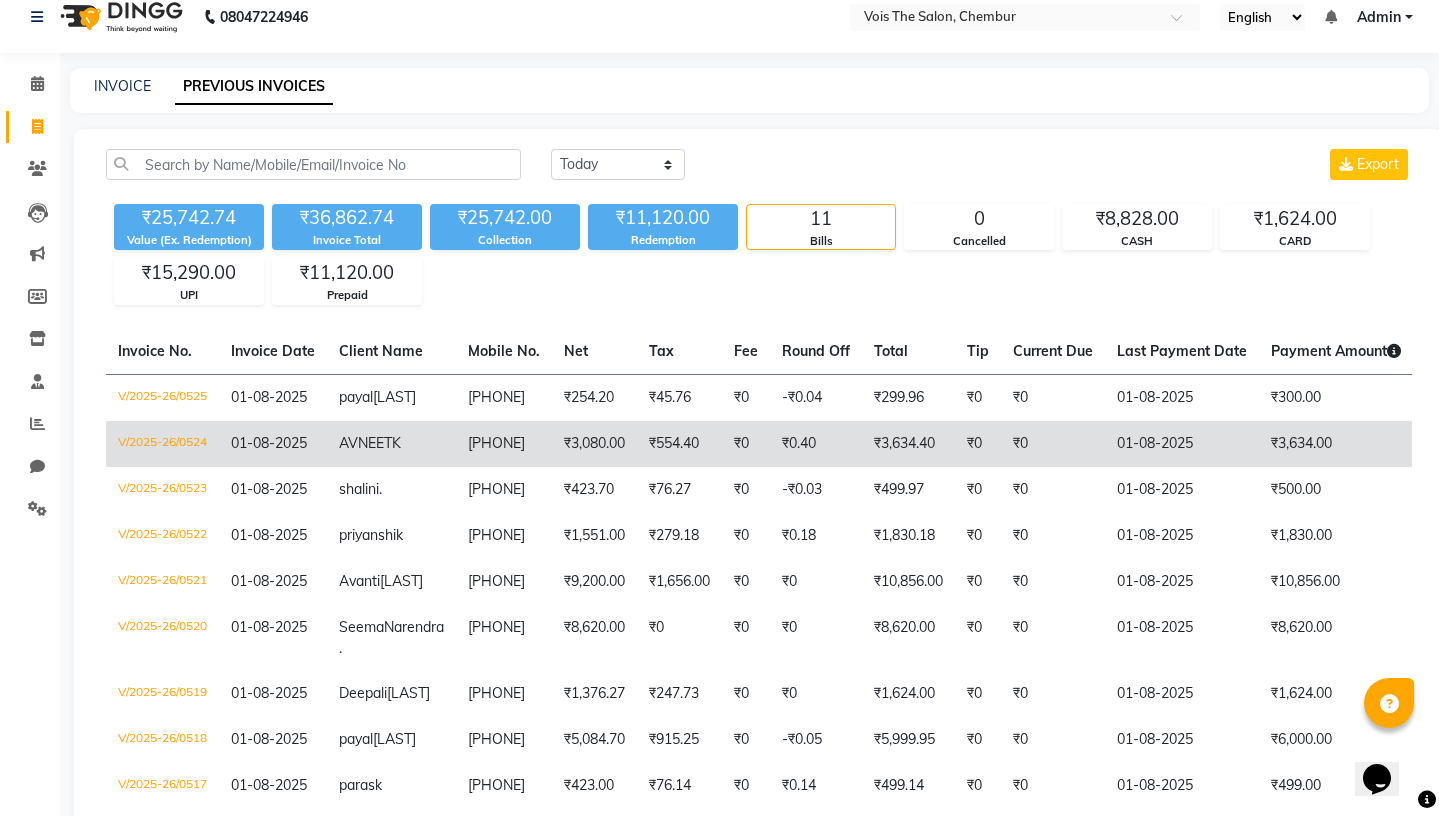 click on "V/2025-26/0524" 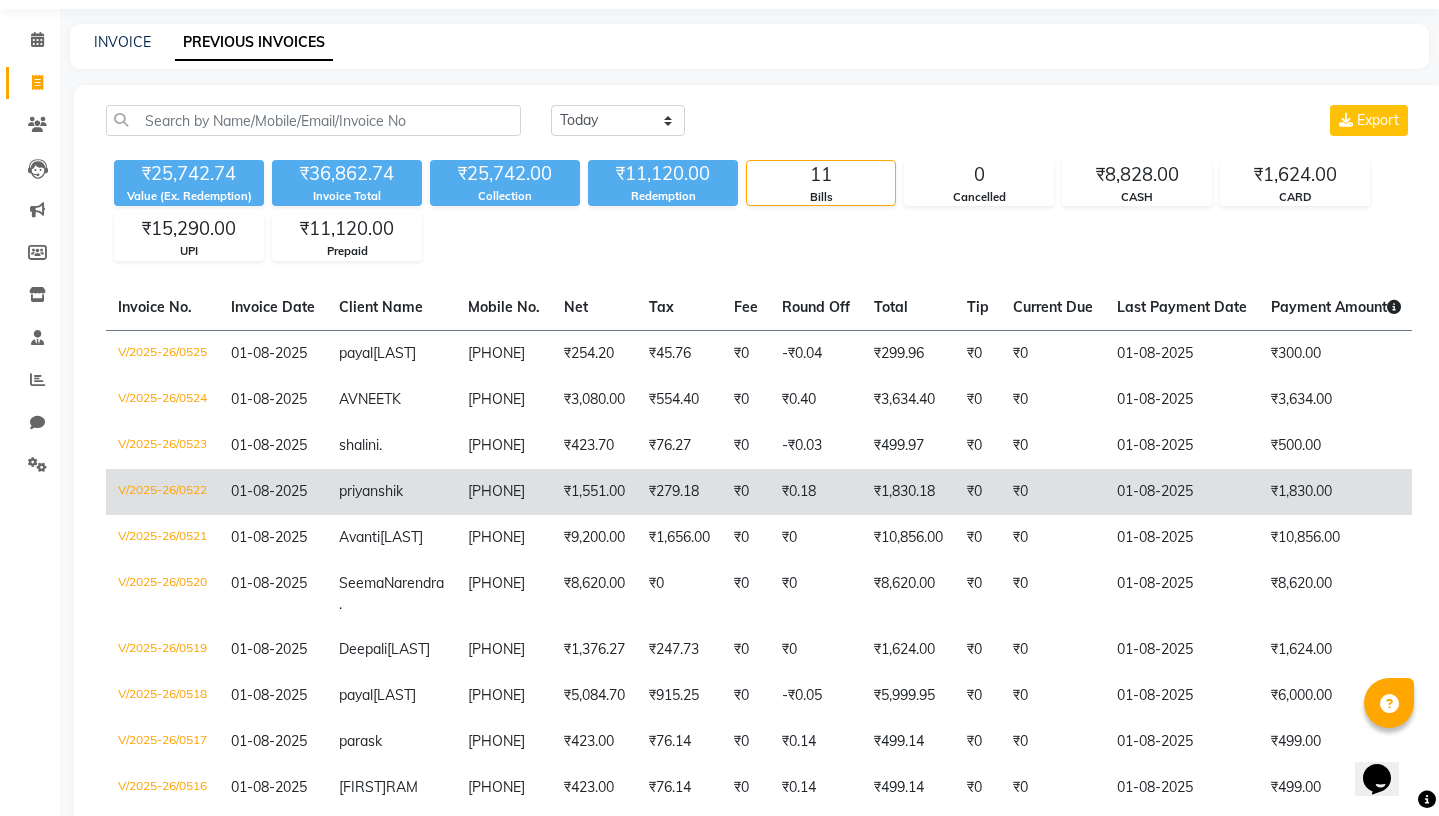 scroll, scrollTop: 216, scrollLeft: 0, axis: vertical 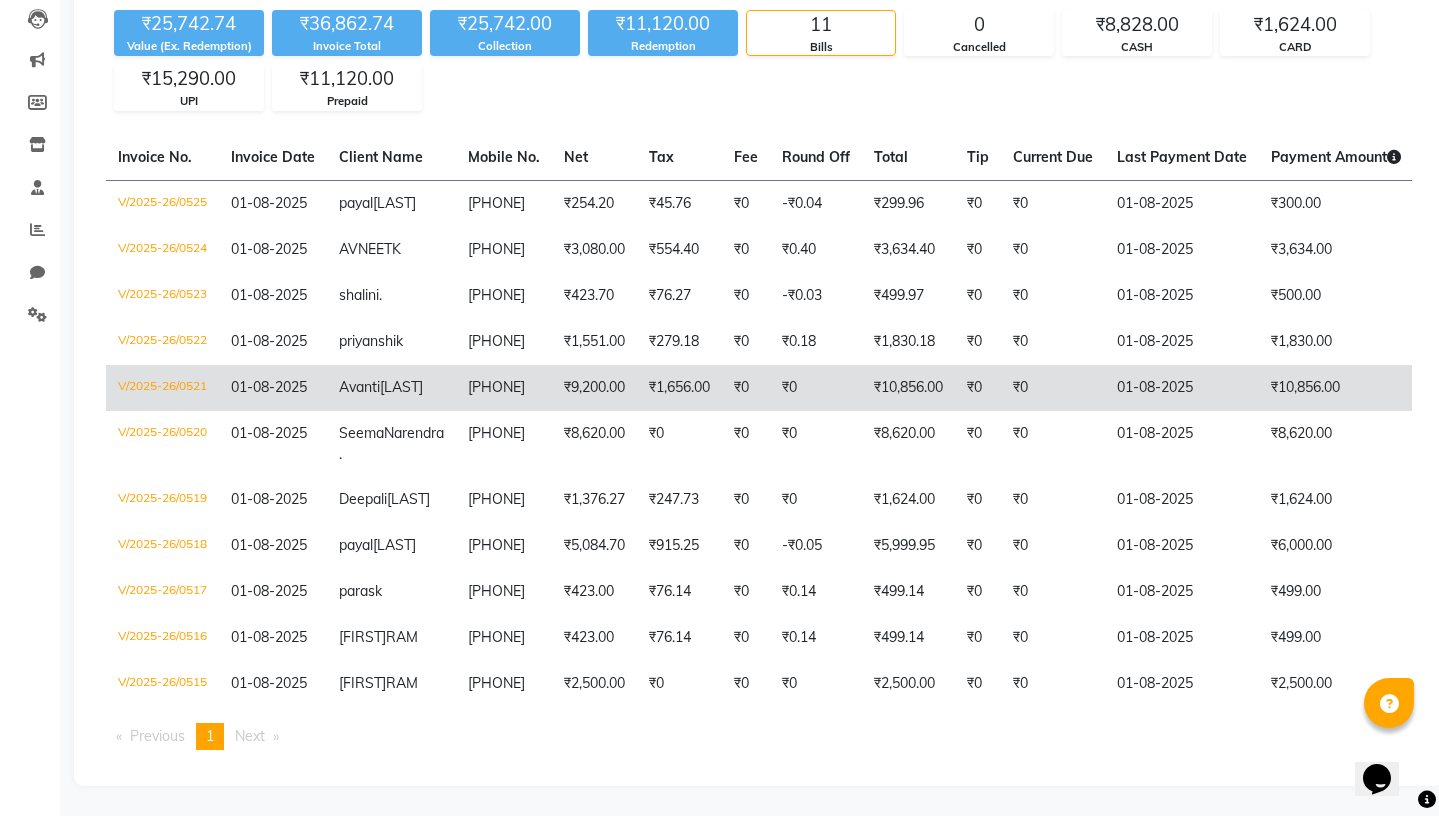 click on "V/2025-26/0521" 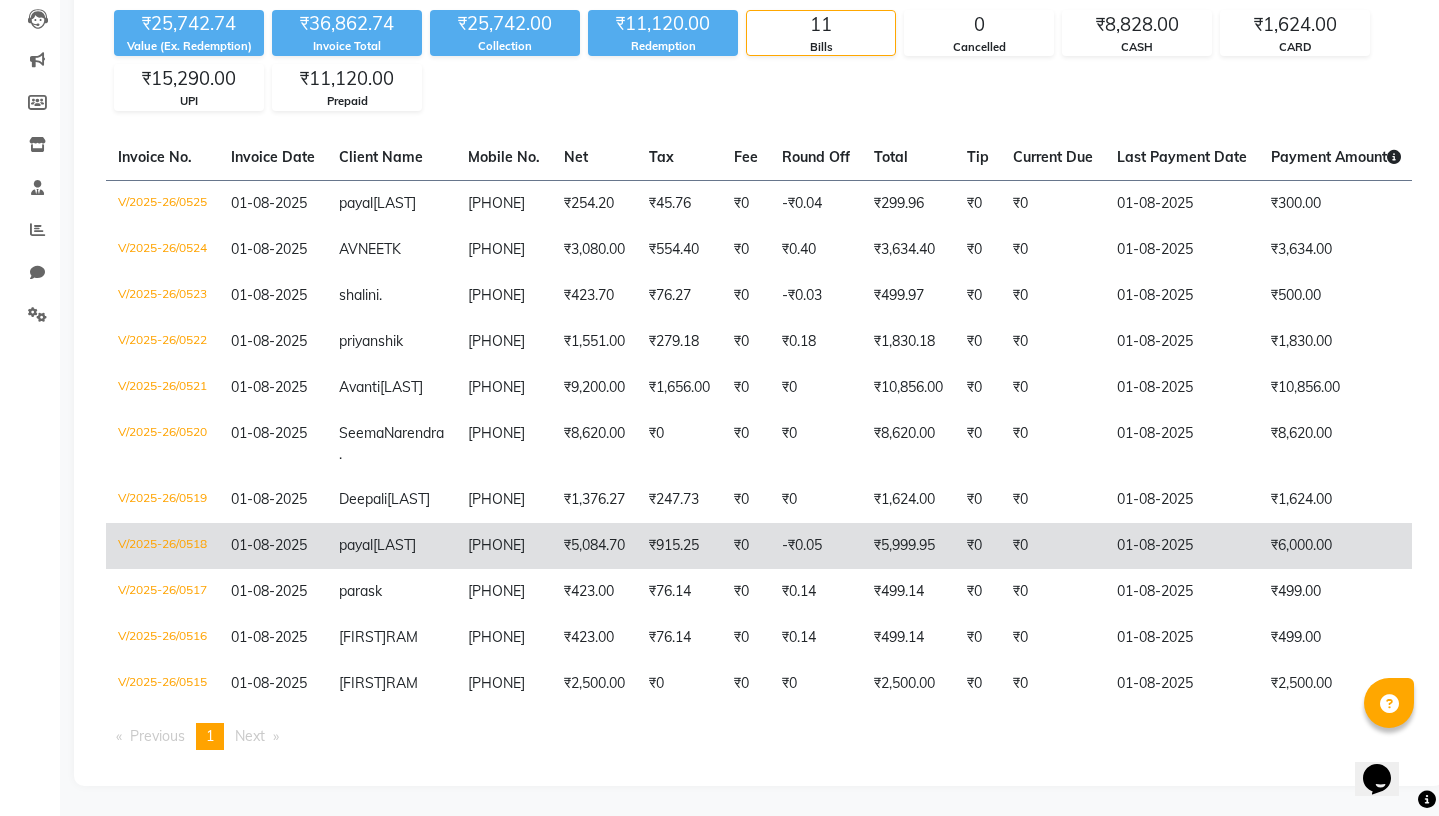 click on "V/2025-26/0518" 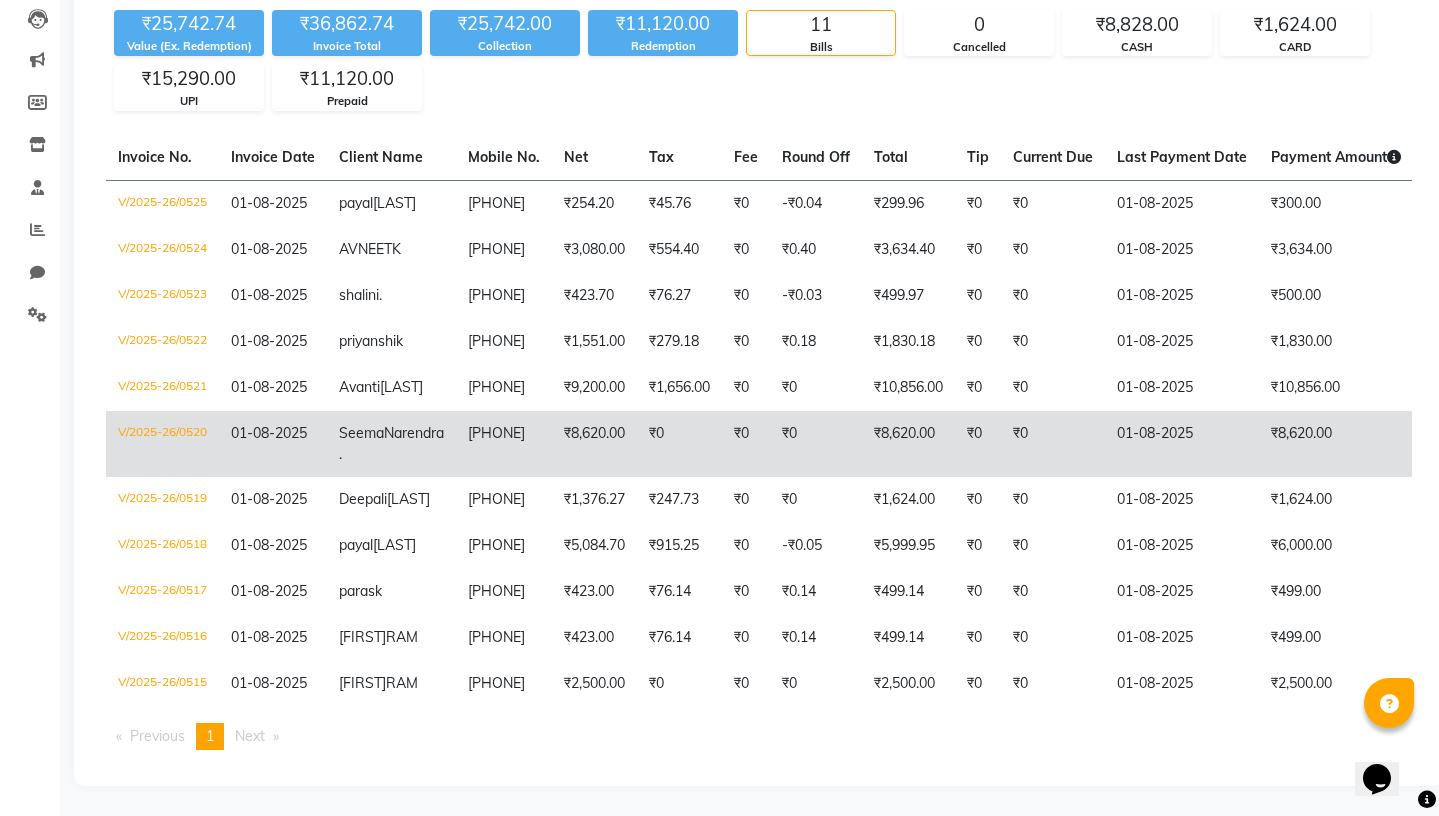 scroll, scrollTop: 348, scrollLeft: 0, axis: vertical 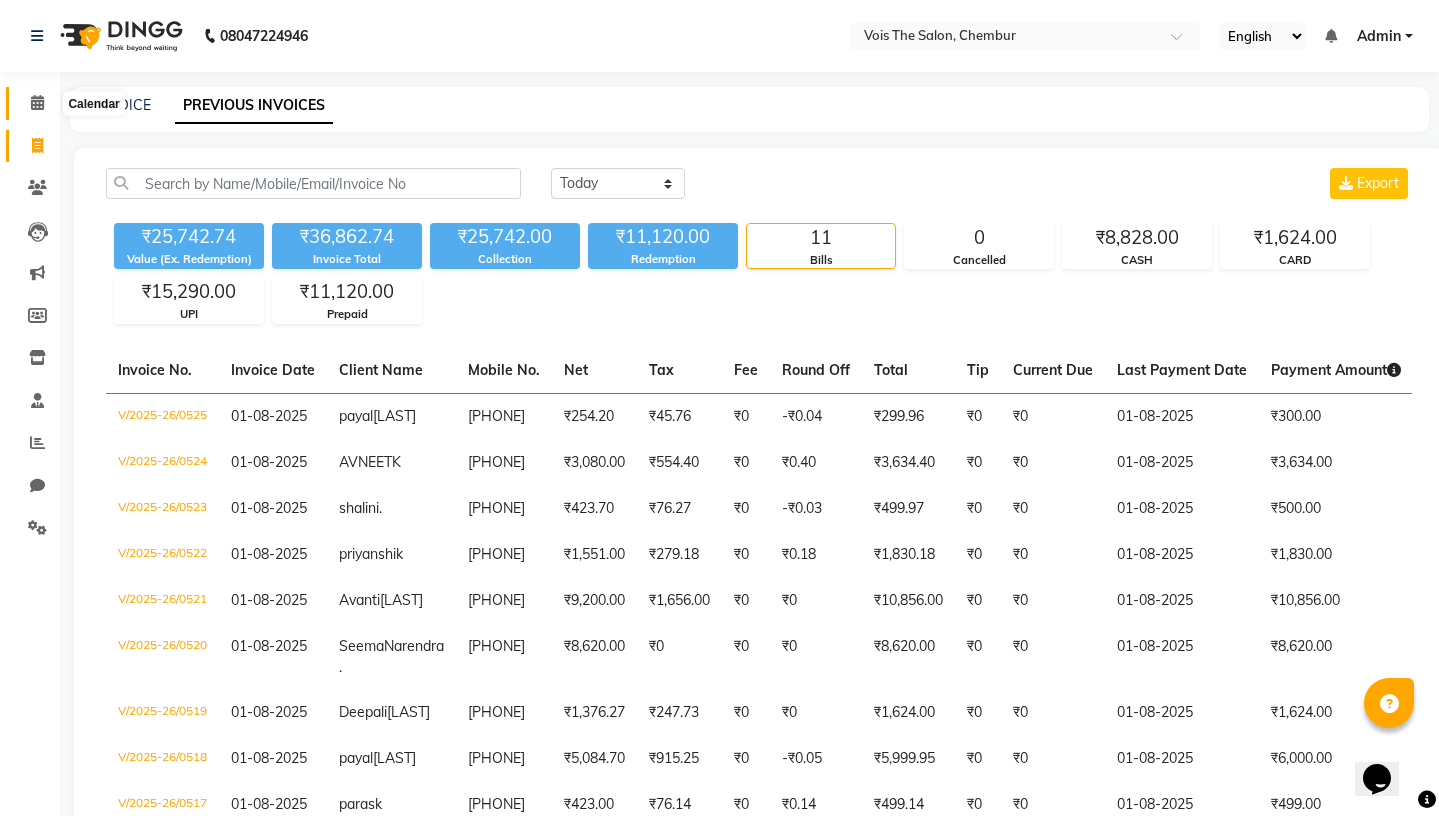 click 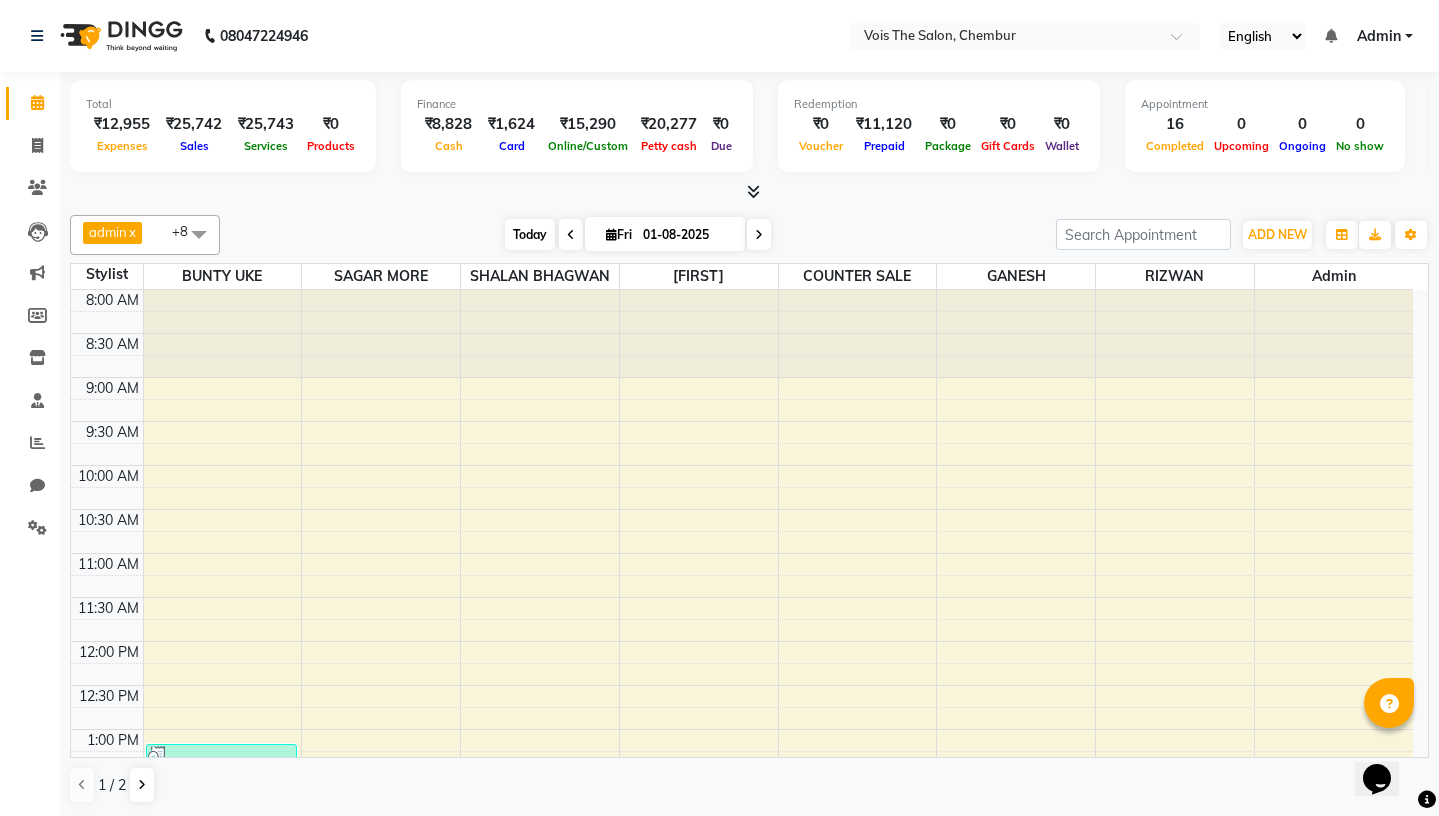click on "Today" at bounding box center [530, 234] 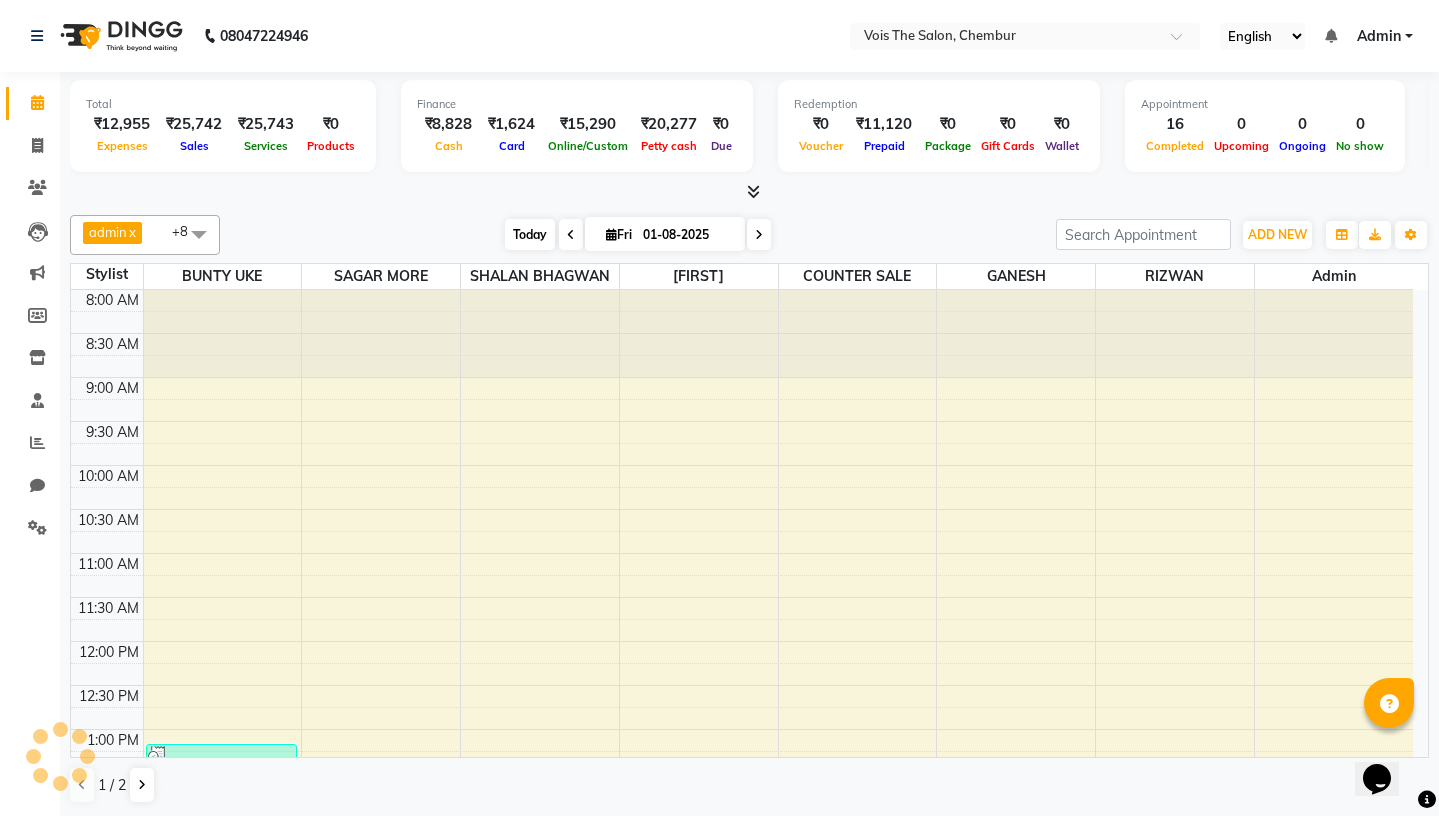 scroll, scrollTop: 851, scrollLeft: 0, axis: vertical 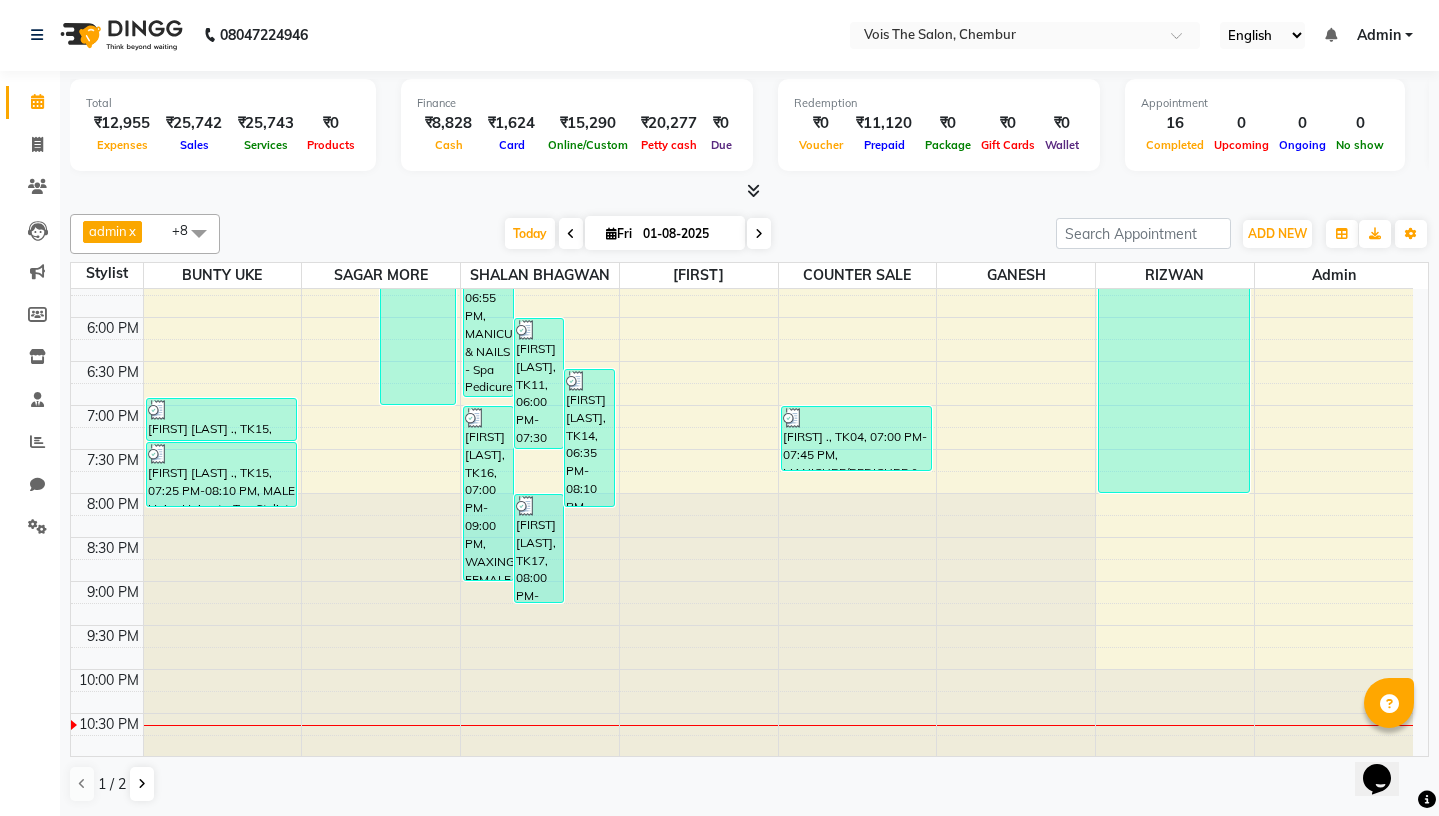click at bounding box center [759, 234] 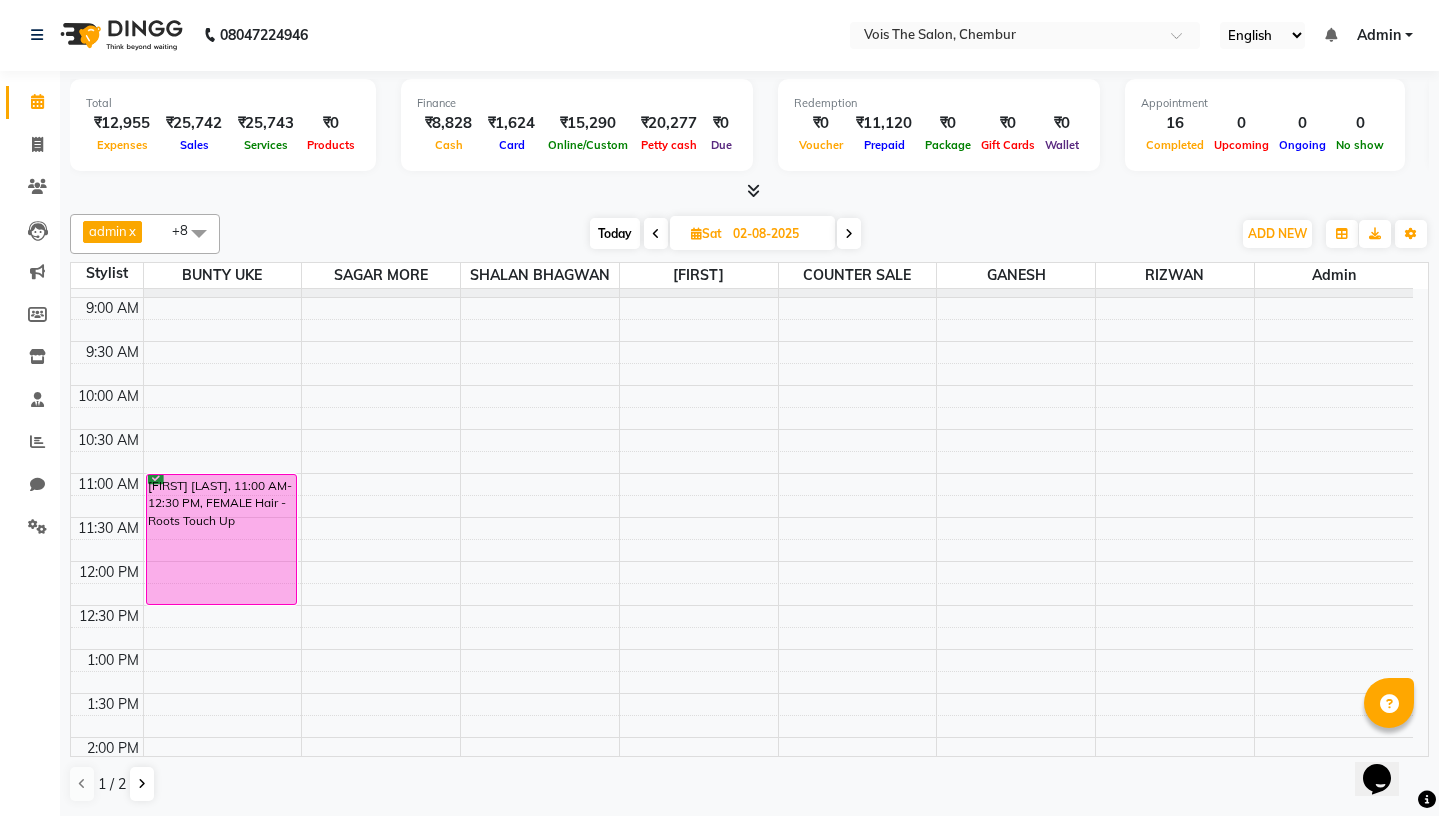 scroll, scrollTop: 0, scrollLeft: 0, axis: both 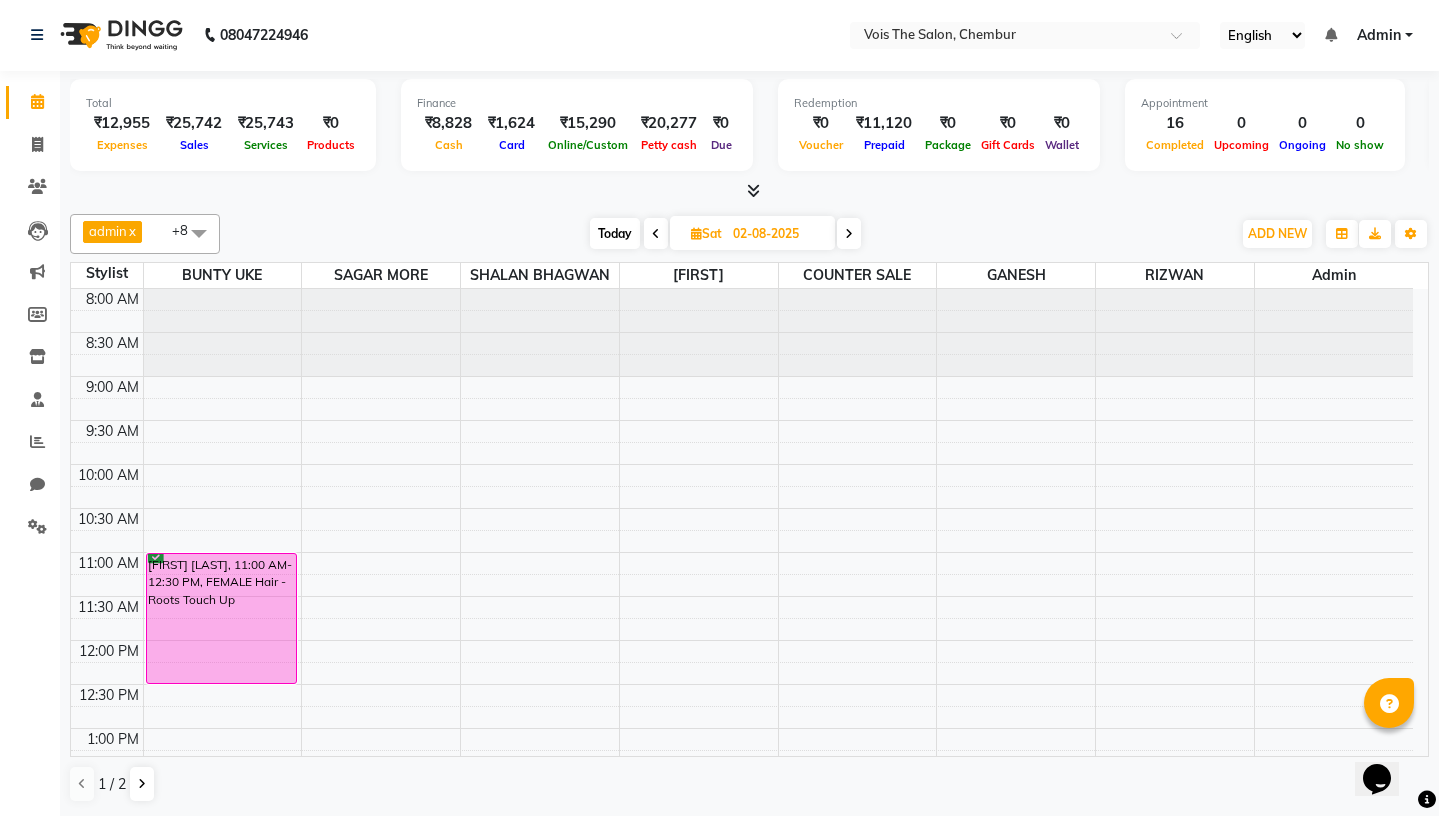 click at bounding box center [849, 234] 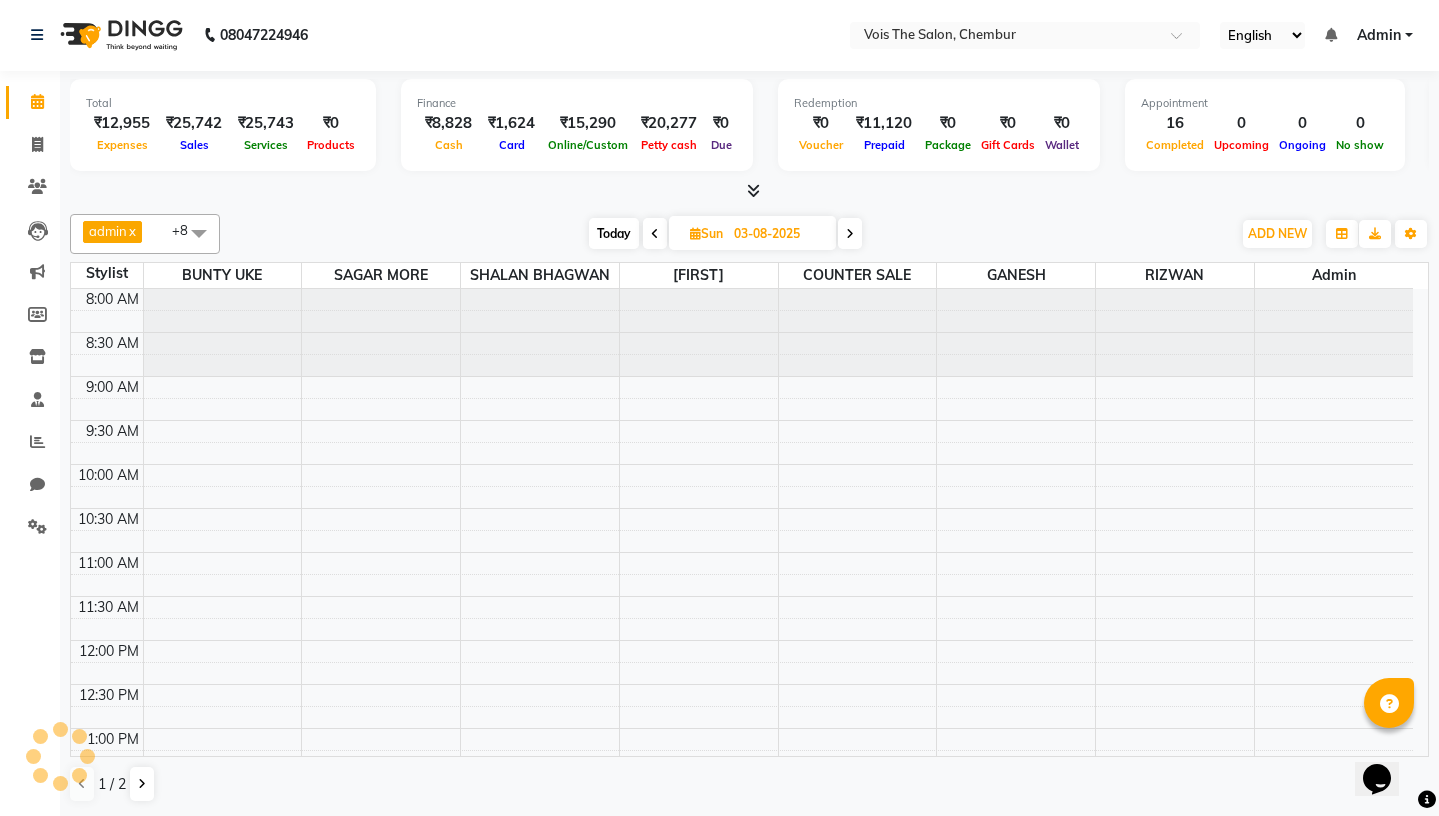 scroll, scrollTop: 851, scrollLeft: 0, axis: vertical 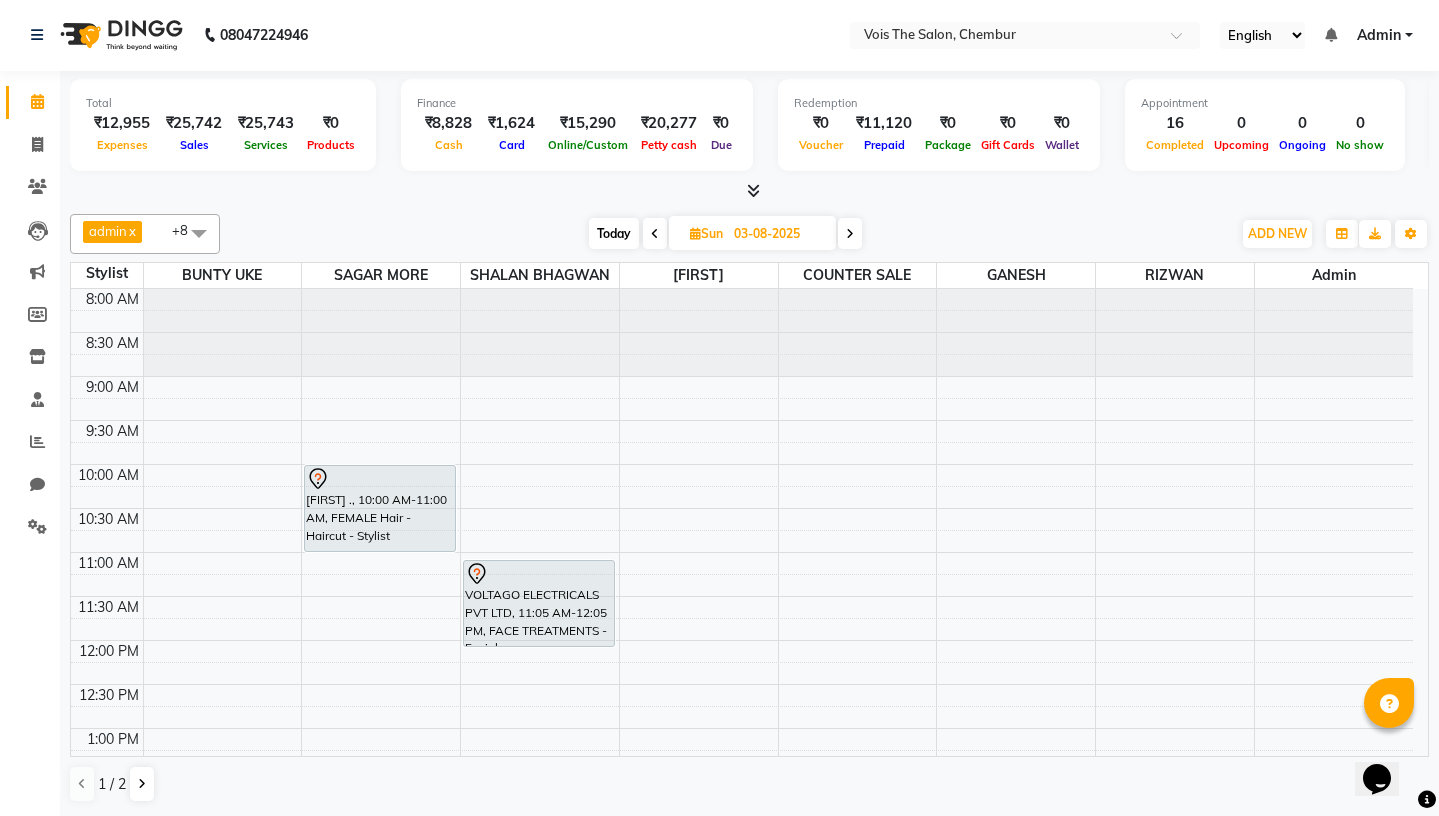 click on "Today" at bounding box center (614, 233) 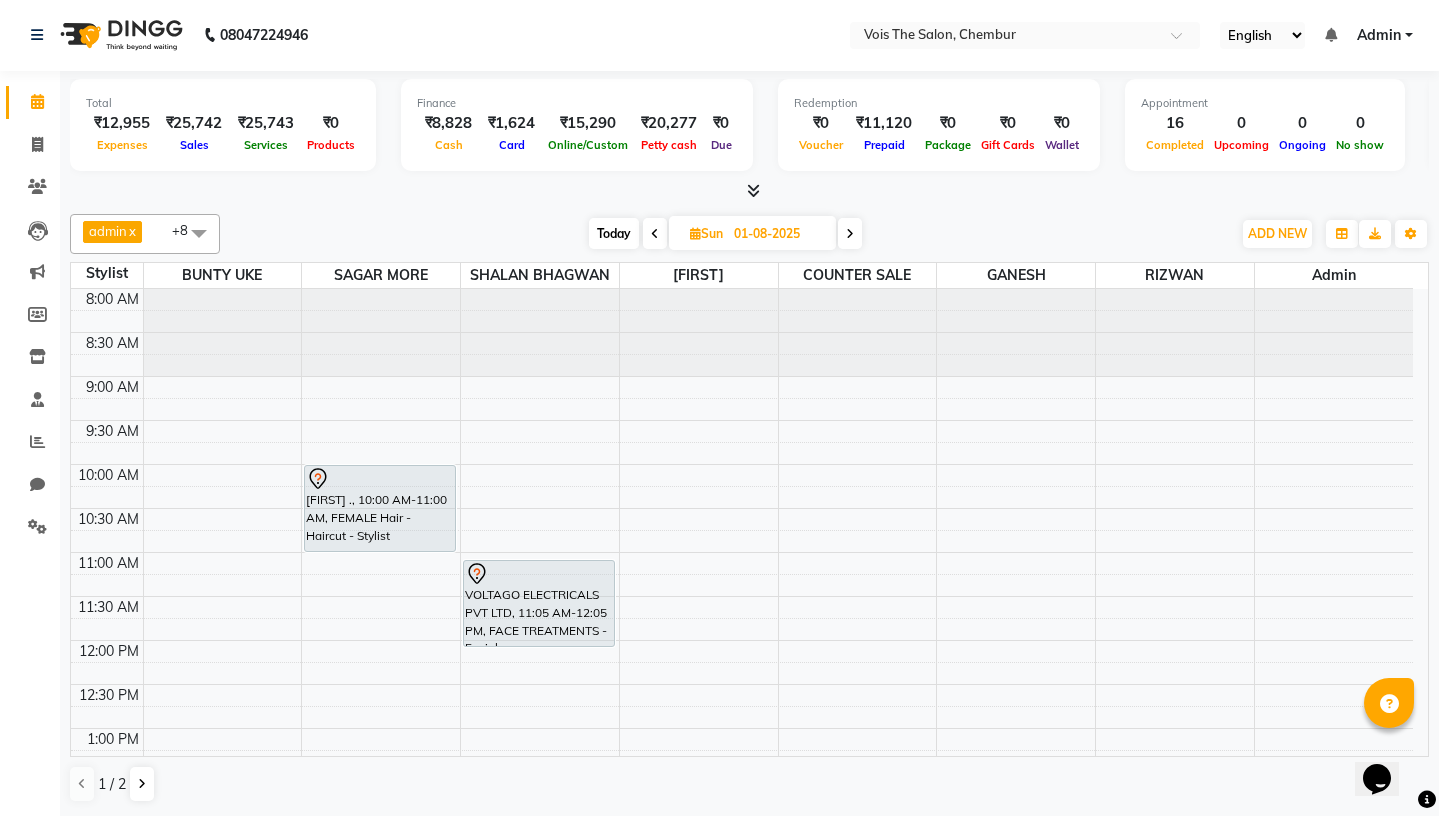 scroll, scrollTop: 851, scrollLeft: 0, axis: vertical 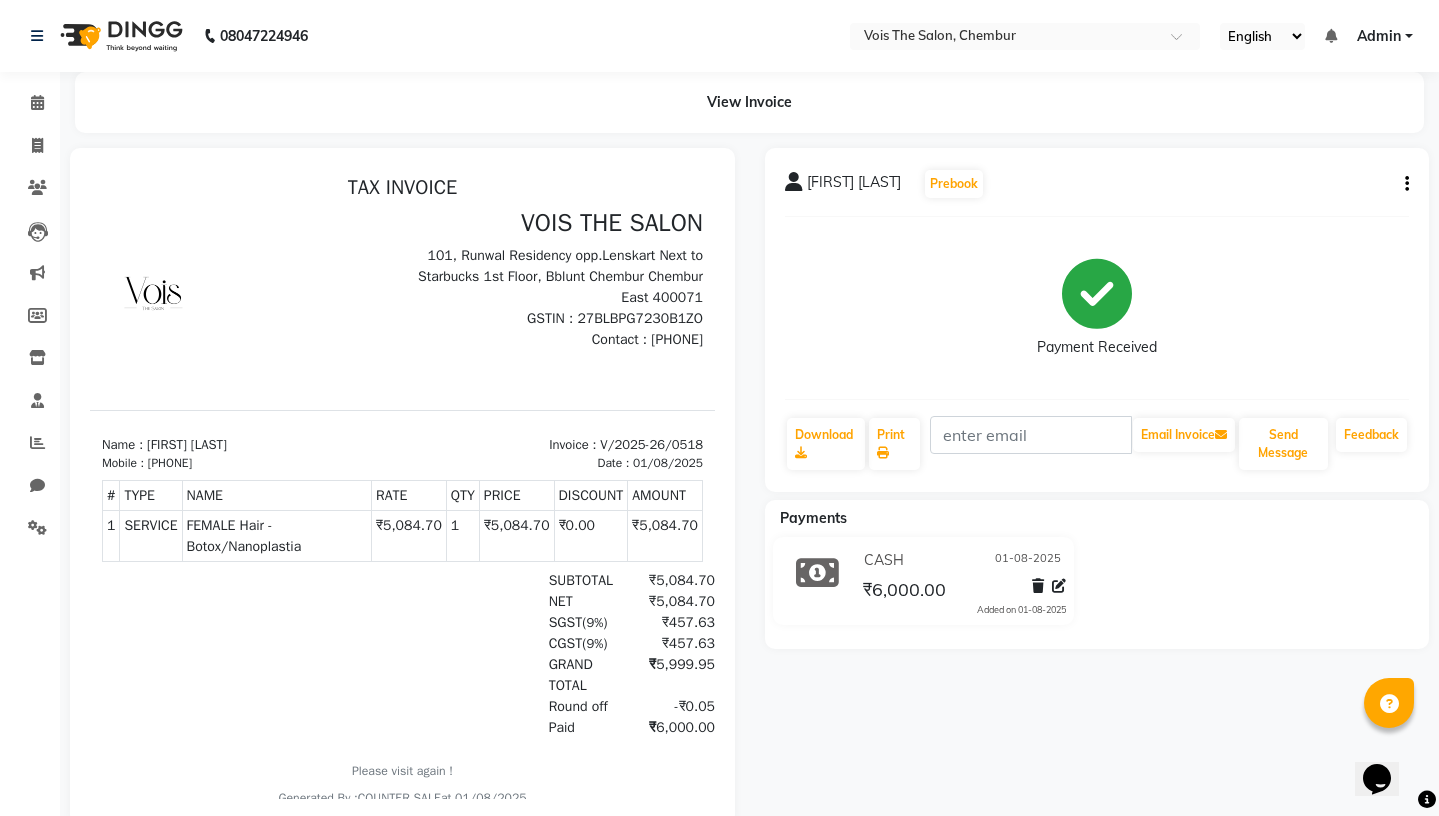 click 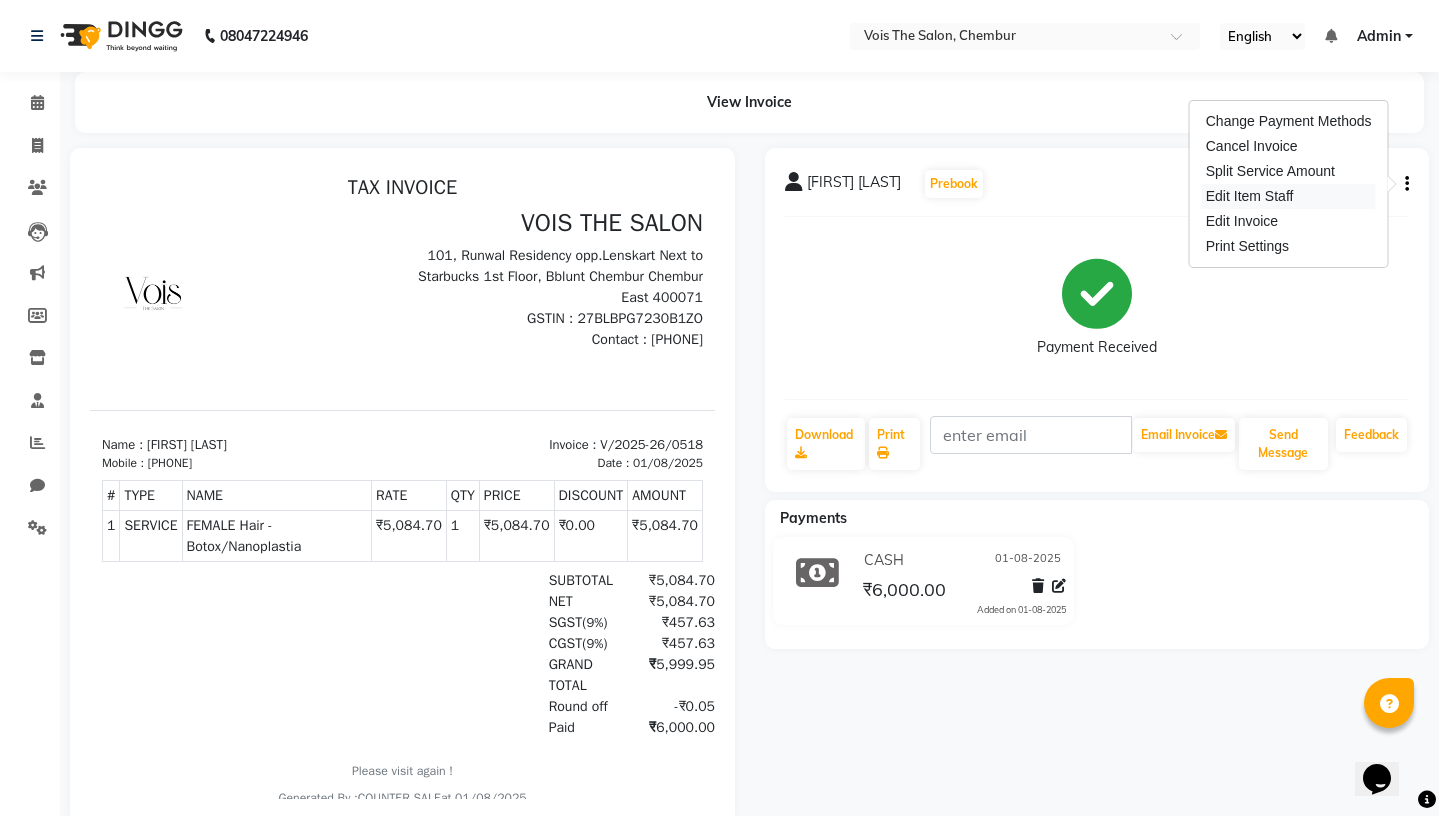 click on "Edit Item Staff" at bounding box center [1289, 196] 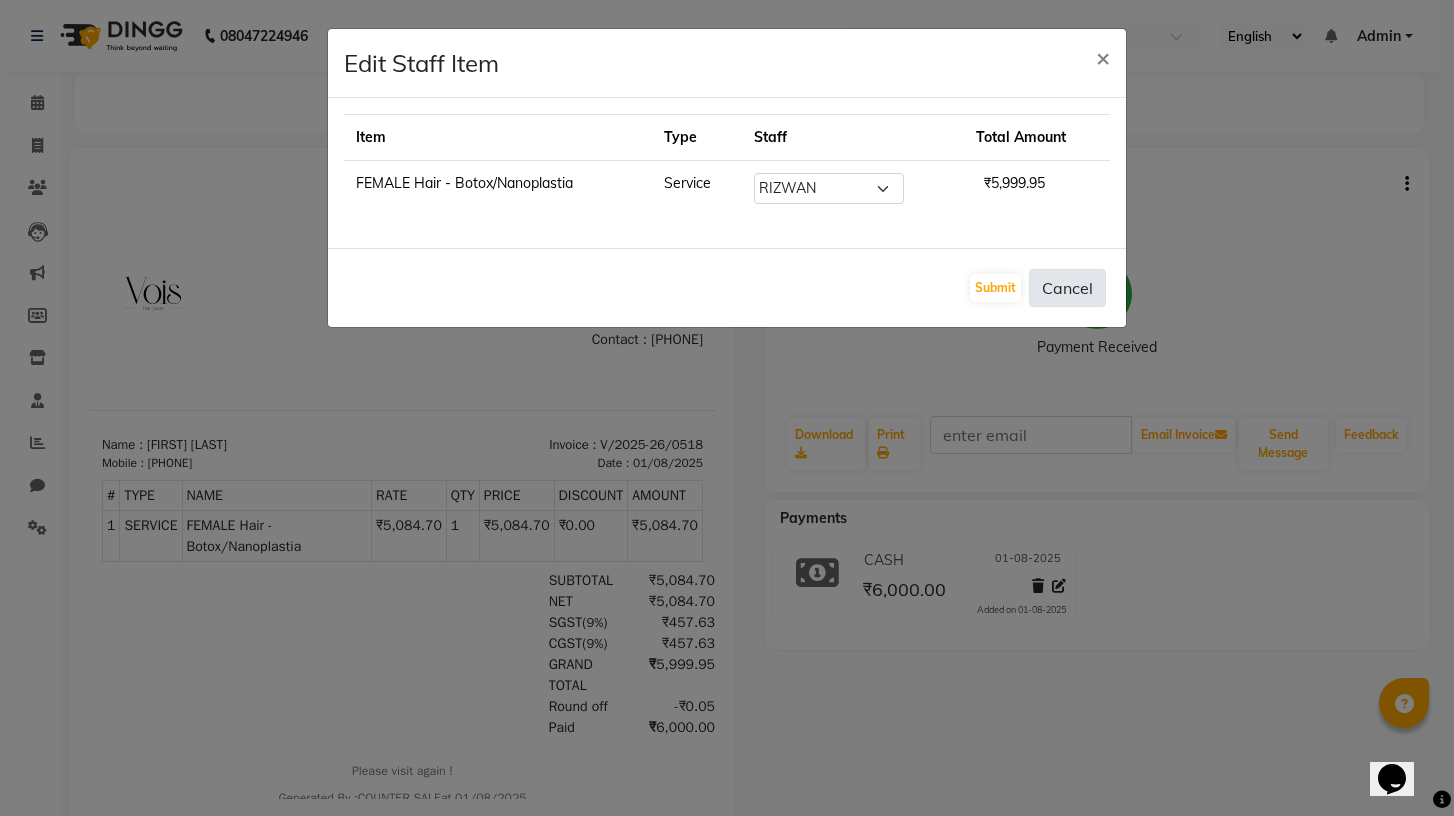 click on "Cancel" 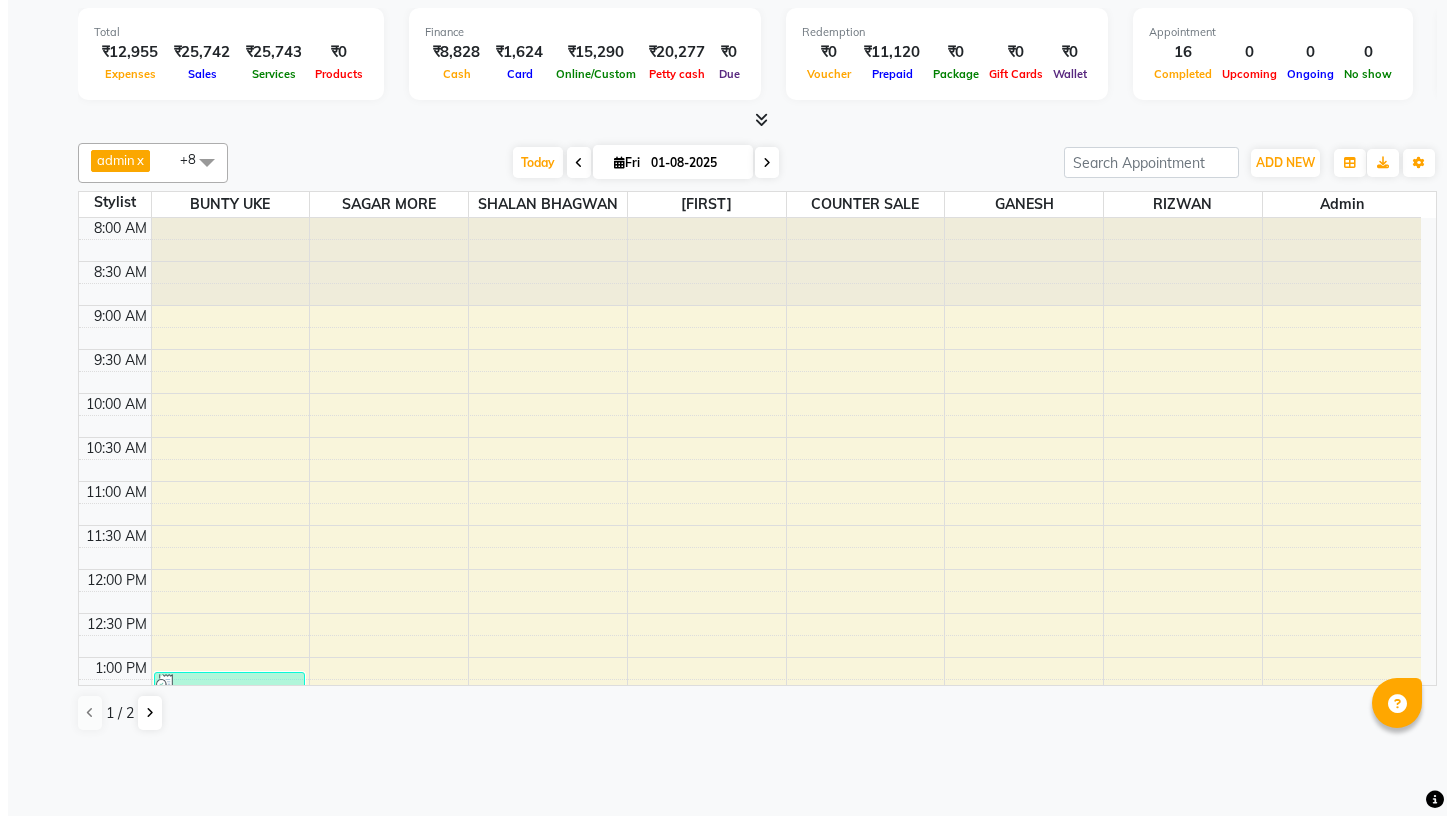 scroll, scrollTop: 0, scrollLeft: 0, axis: both 